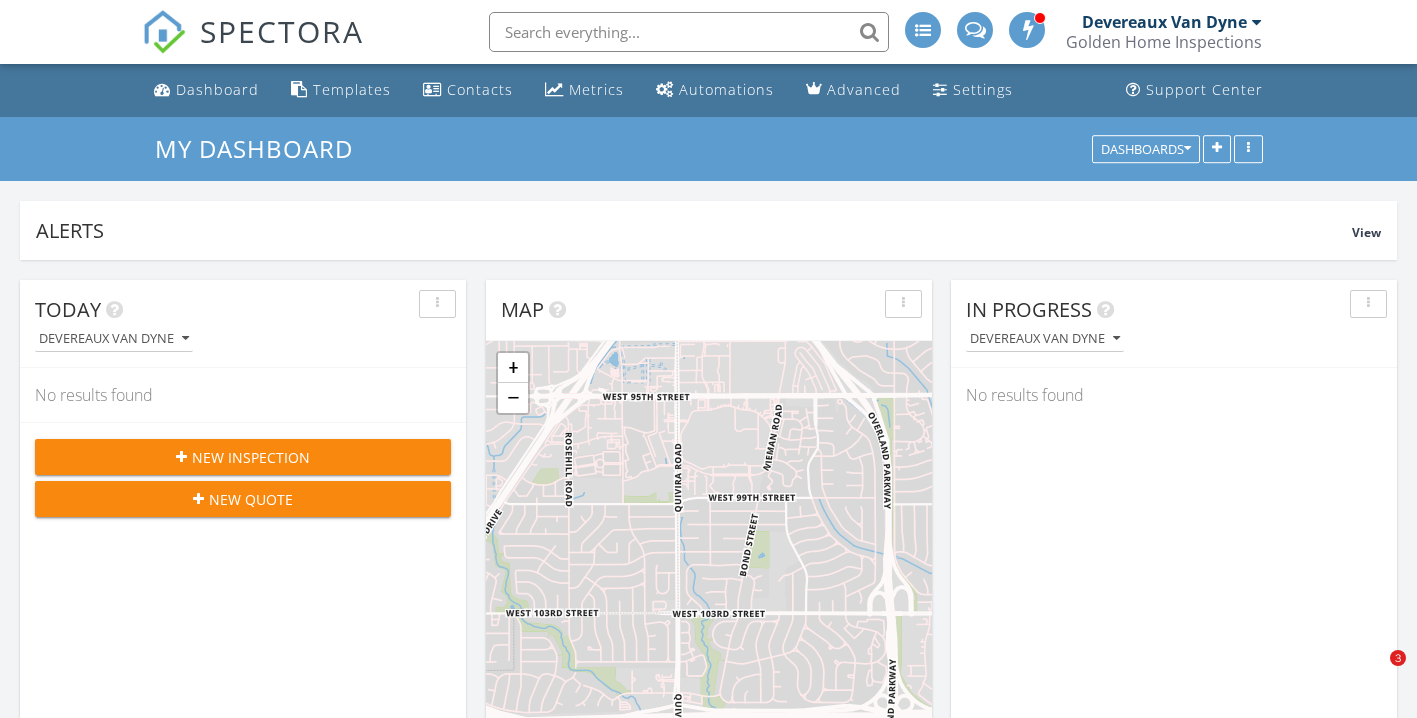 scroll, scrollTop: 959, scrollLeft: 0, axis: vertical 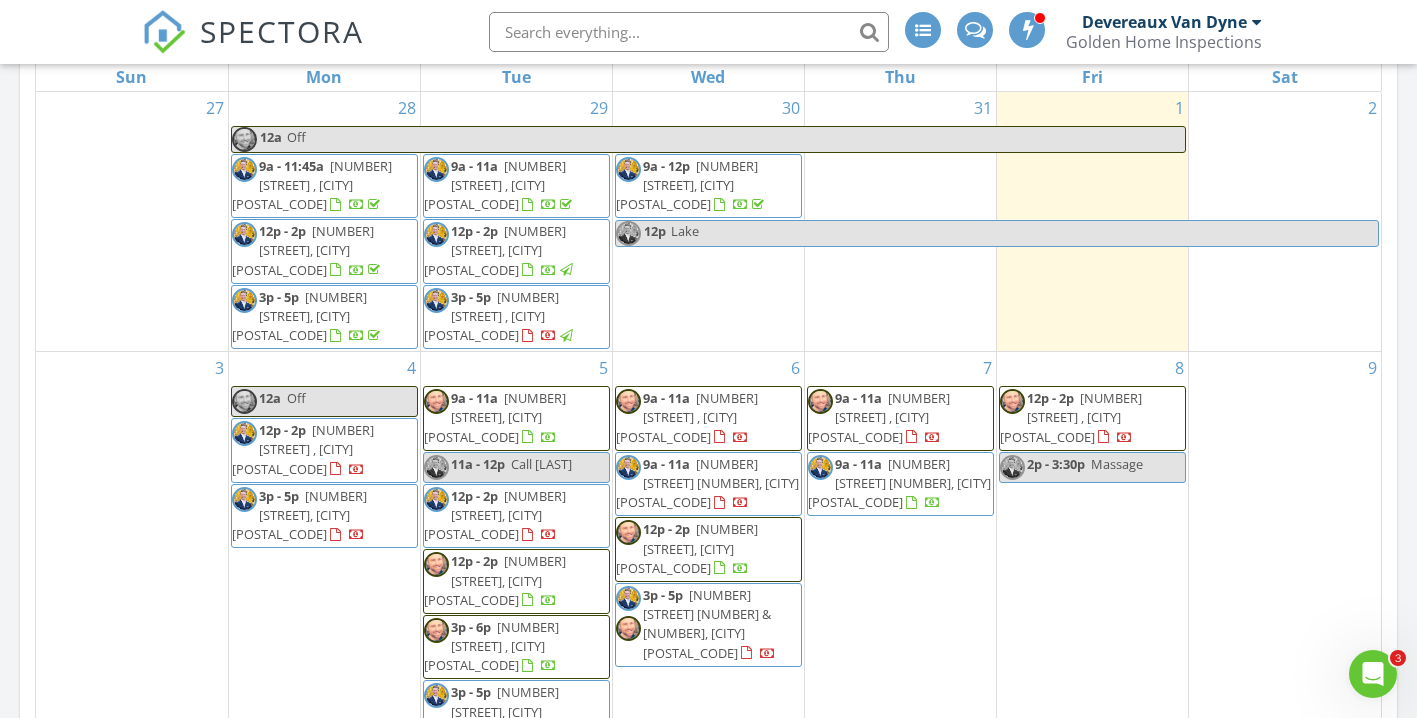 click at bounding box center [164, 32] 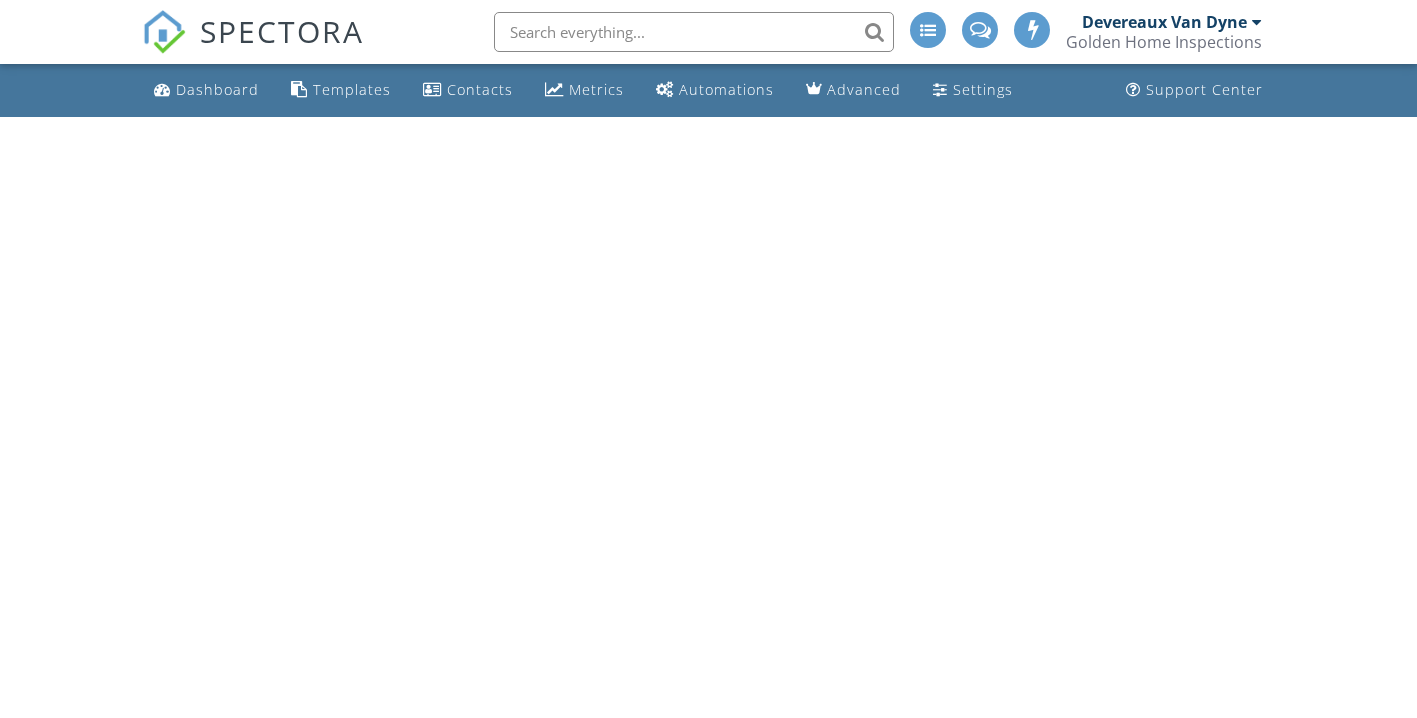 scroll, scrollTop: 0, scrollLeft: 0, axis: both 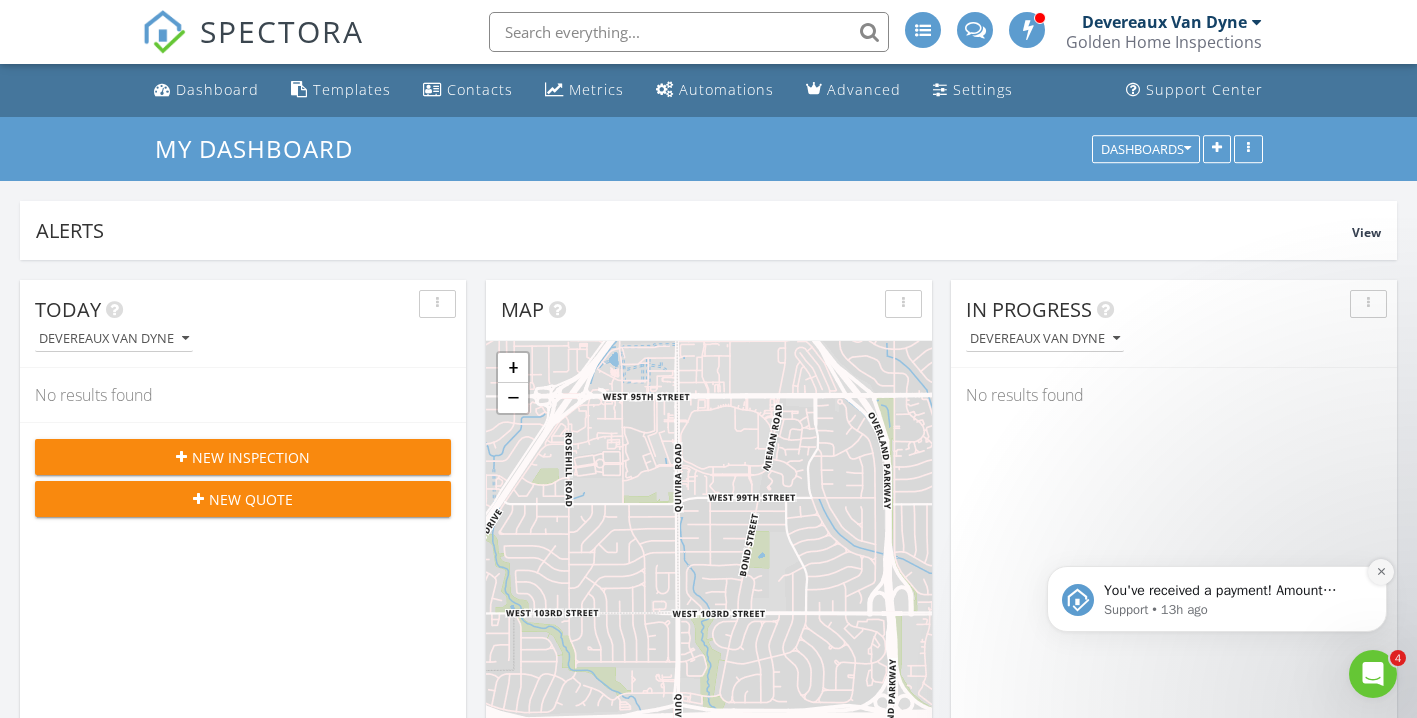 click 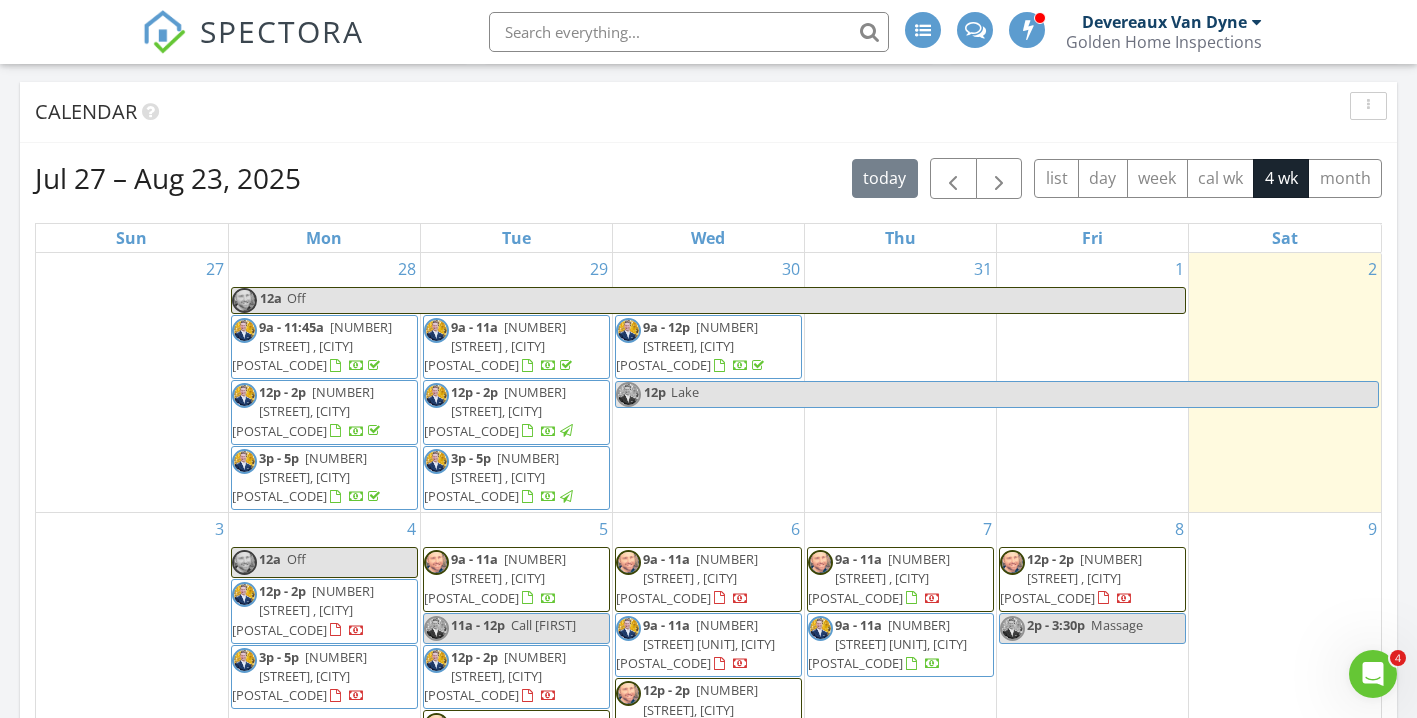 scroll, scrollTop: 884, scrollLeft: 0, axis: vertical 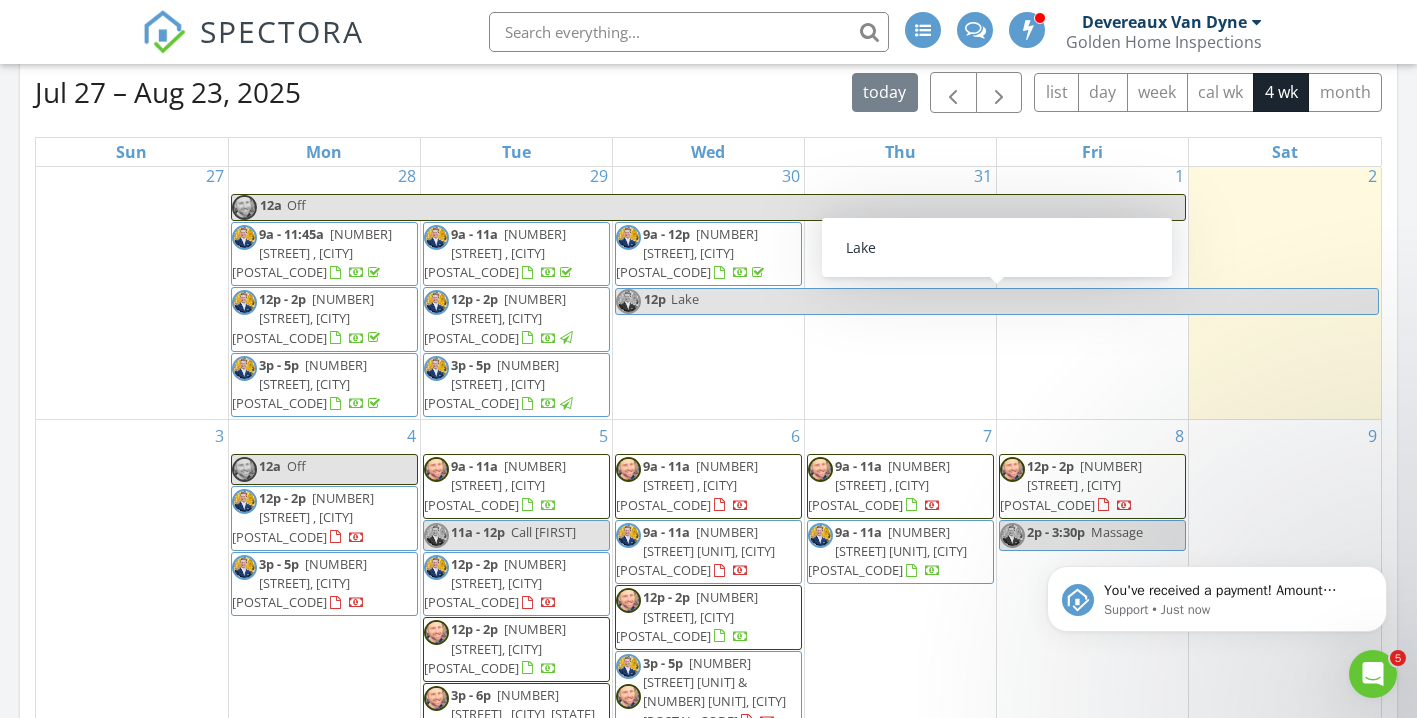 click 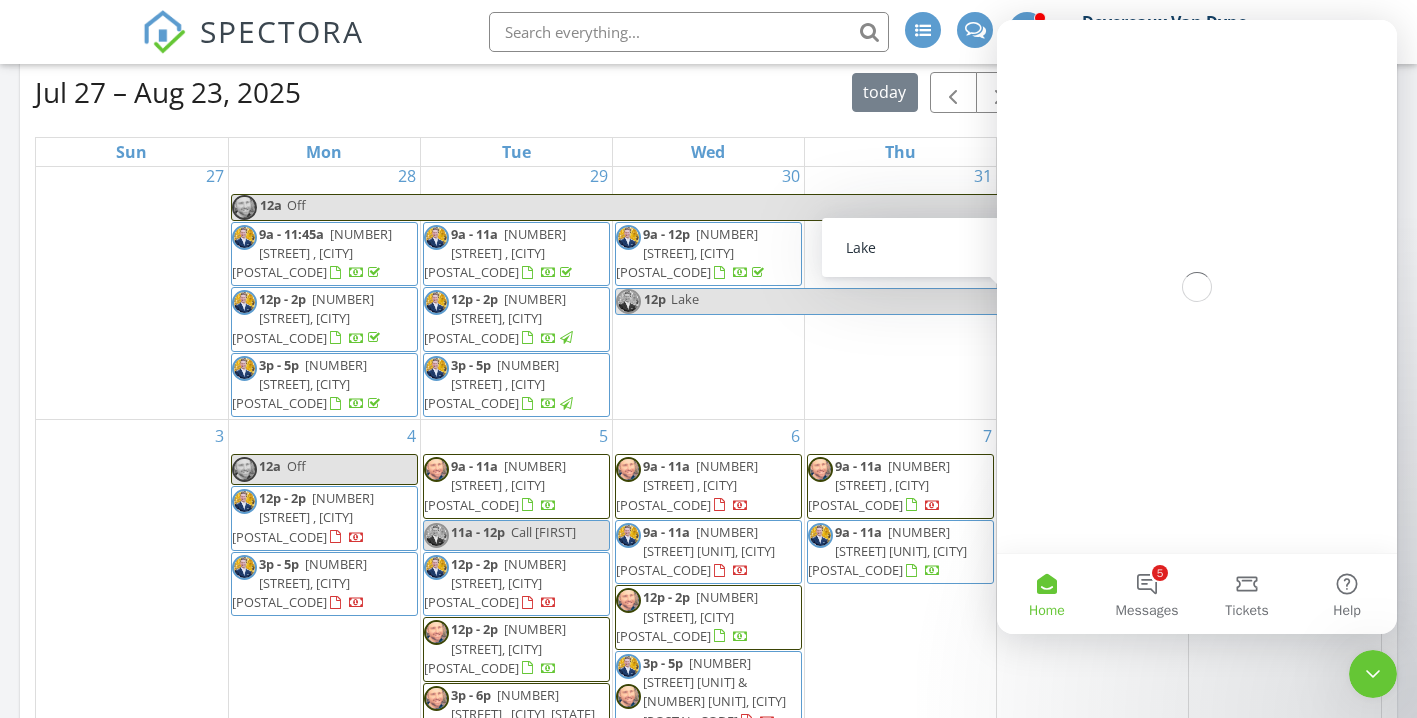 scroll, scrollTop: 0, scrollLeft: 0, axis: both 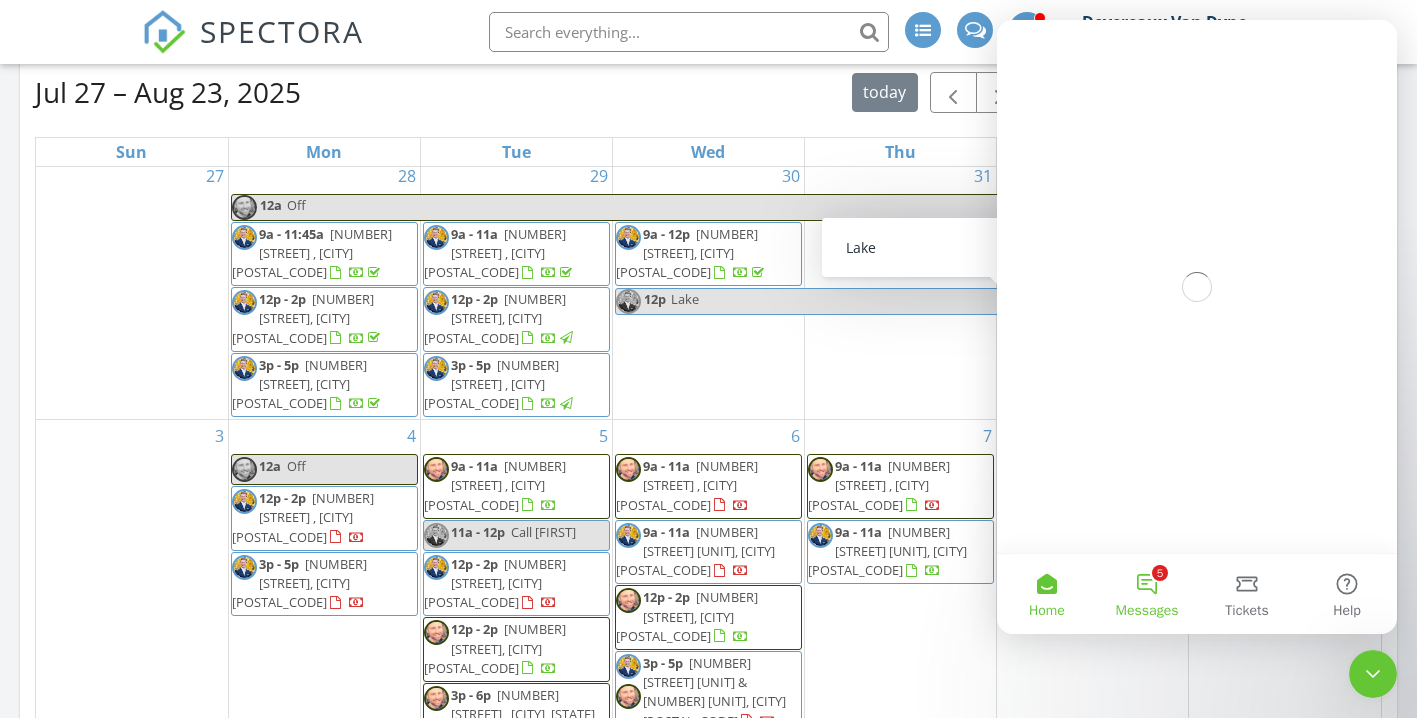 click on "5 Messages" at bounding box center (1147, 594) 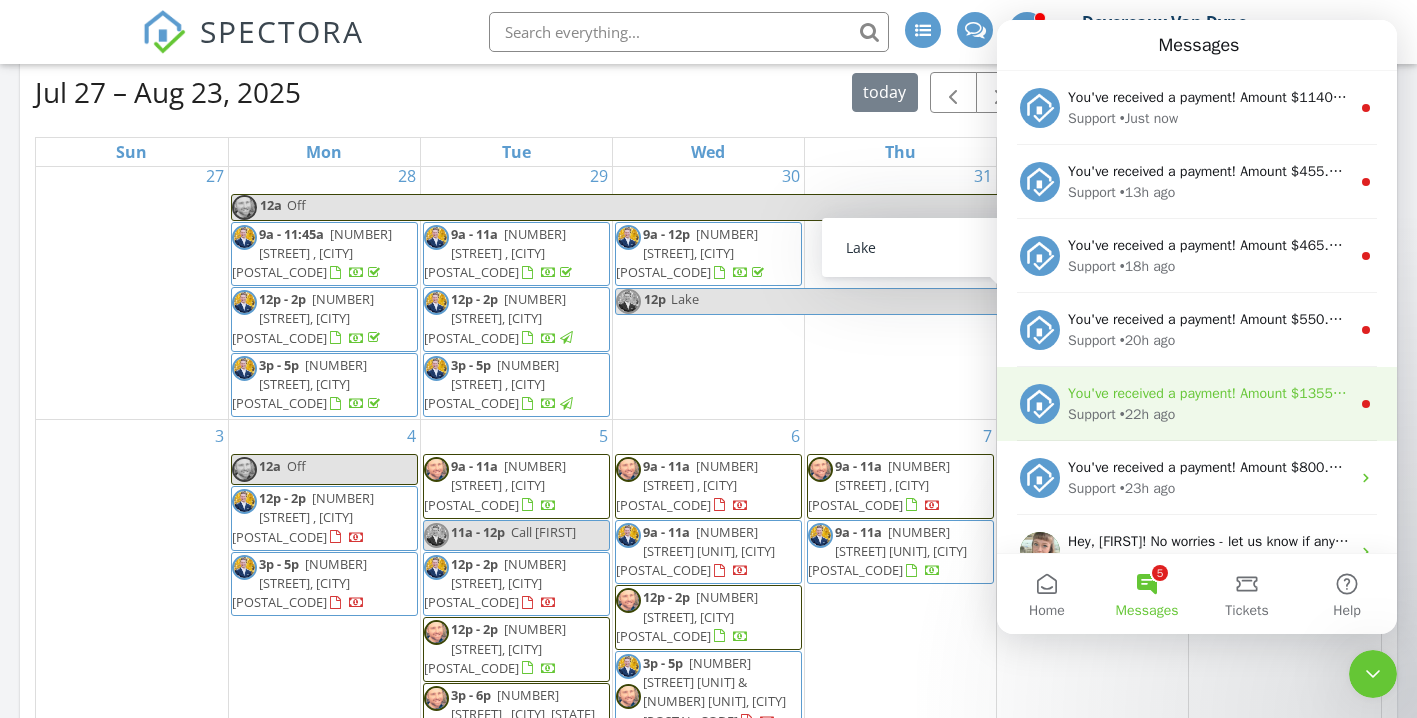 click on "•  22h ago" at bounding box center [1148, 414] 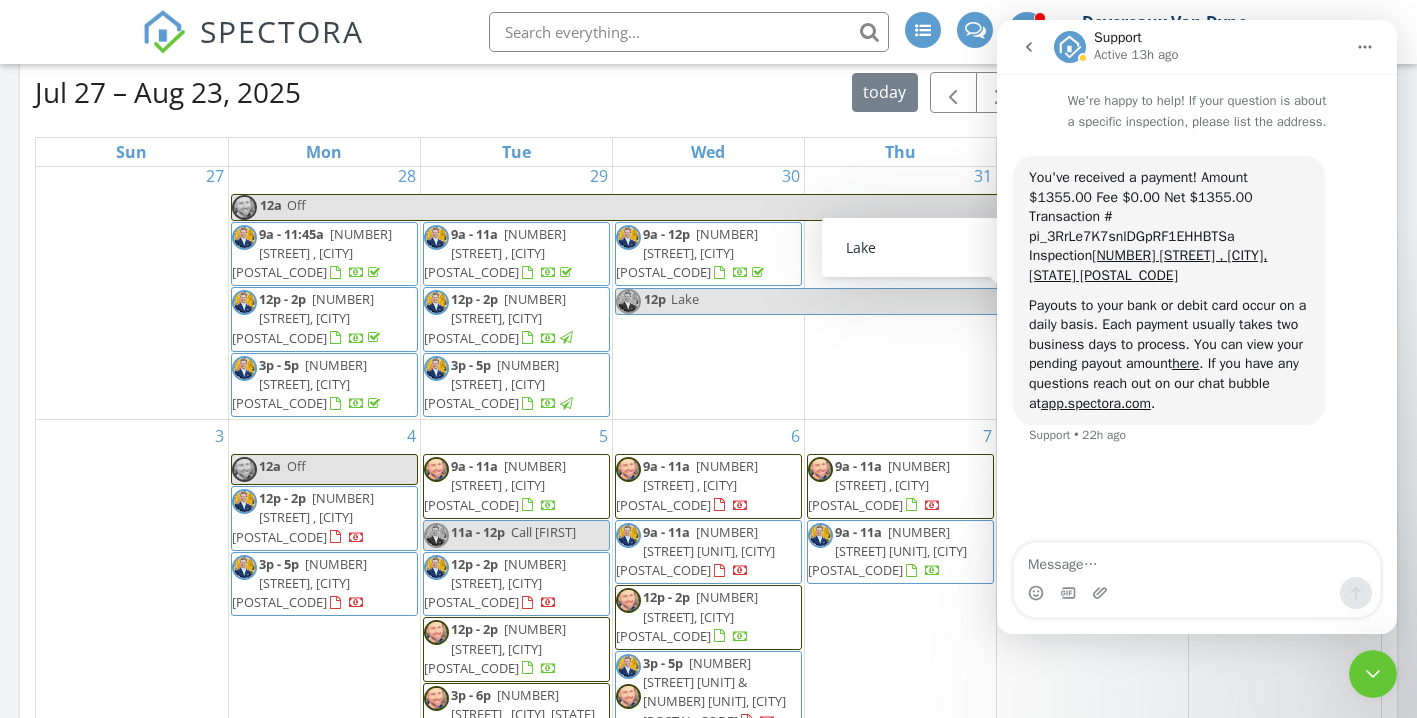 click 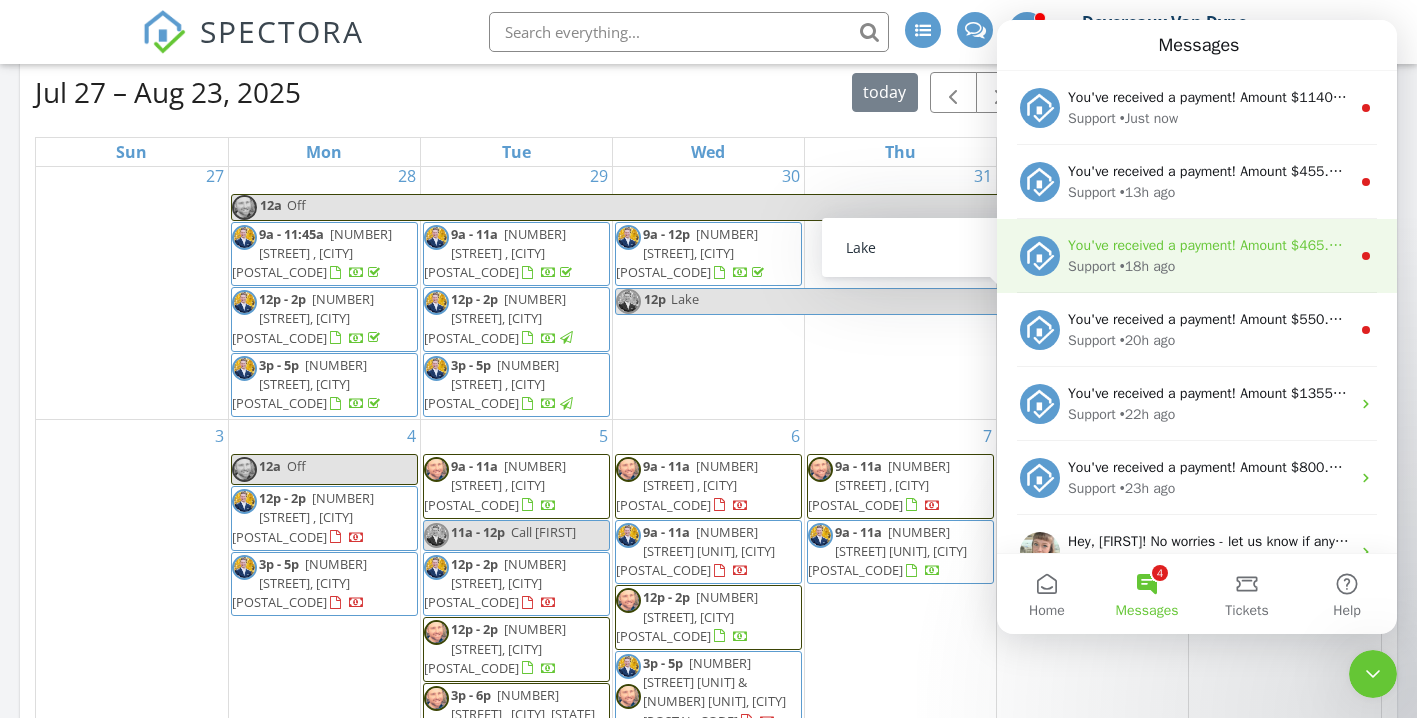 scroll, scrollTop: 6, scrollLeft: 0, axis: vertical 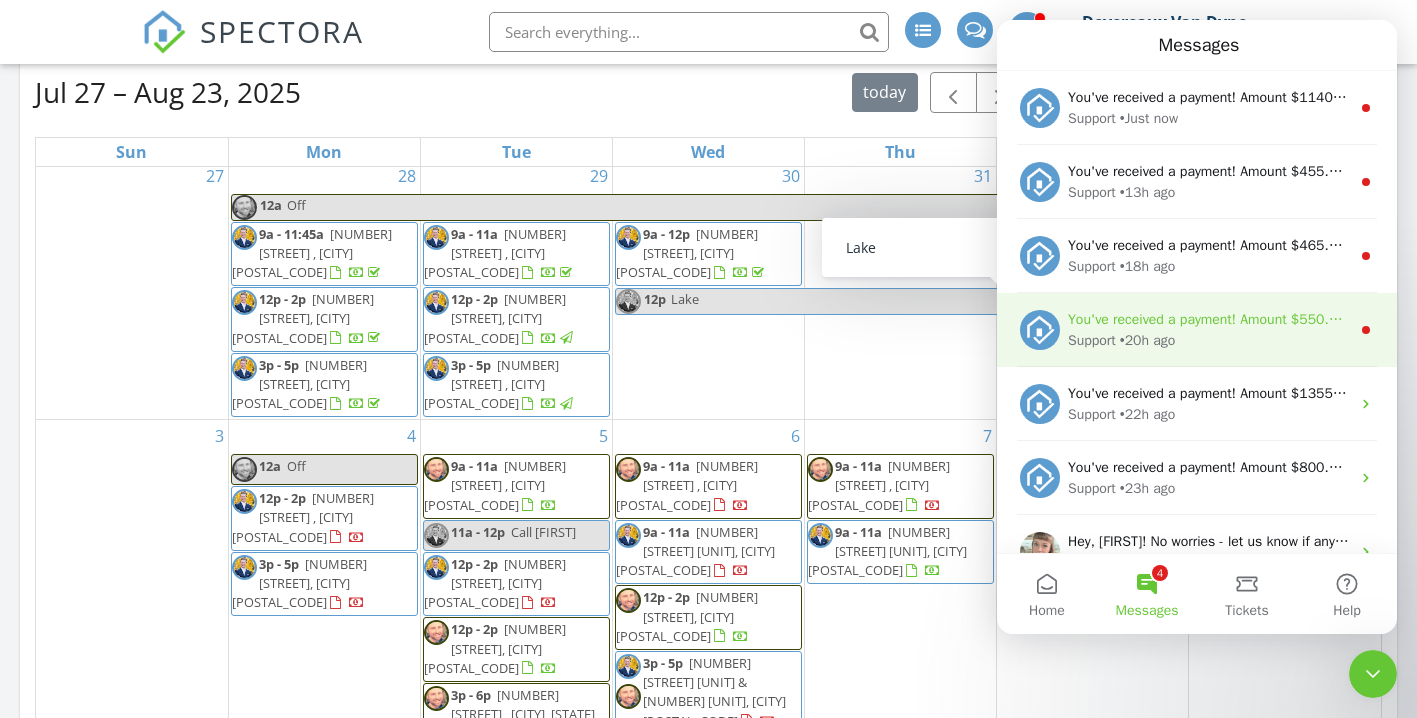 click on "•  20h ago" at bounding box center (1148, 340) 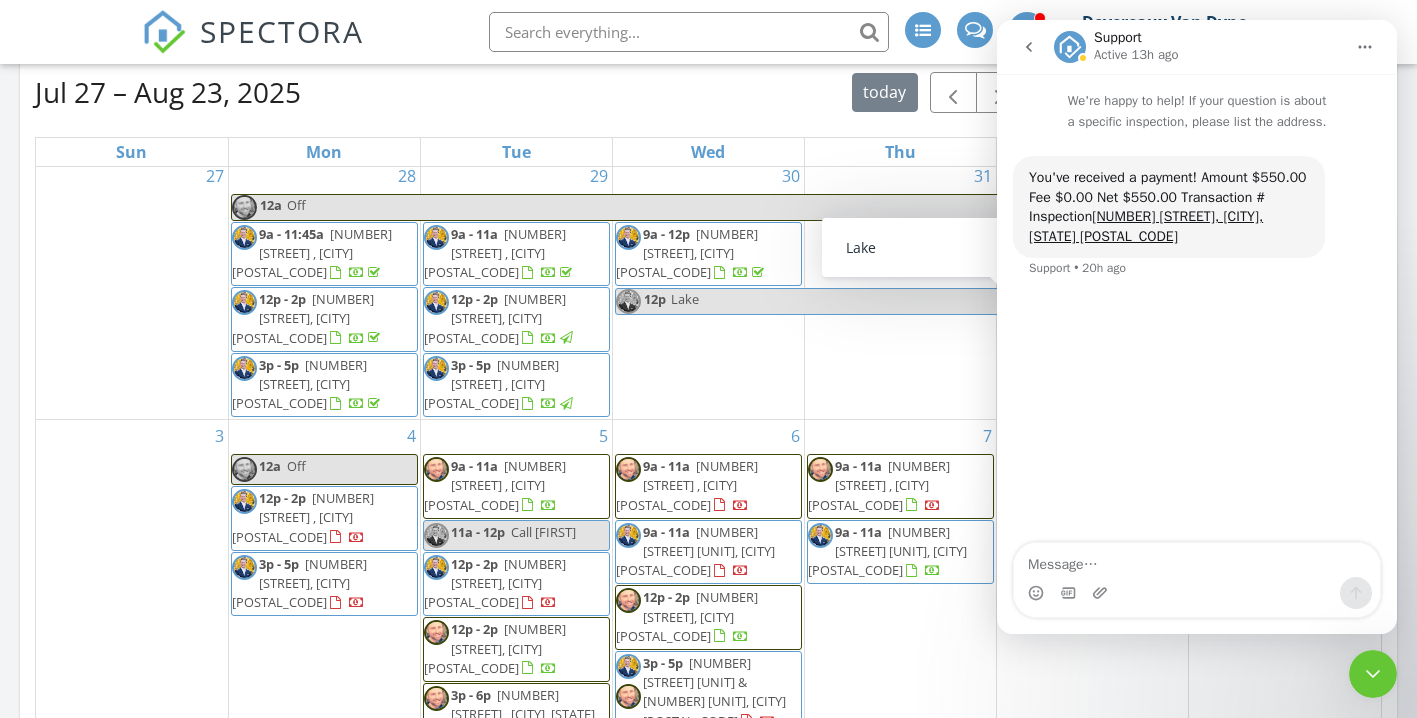 click 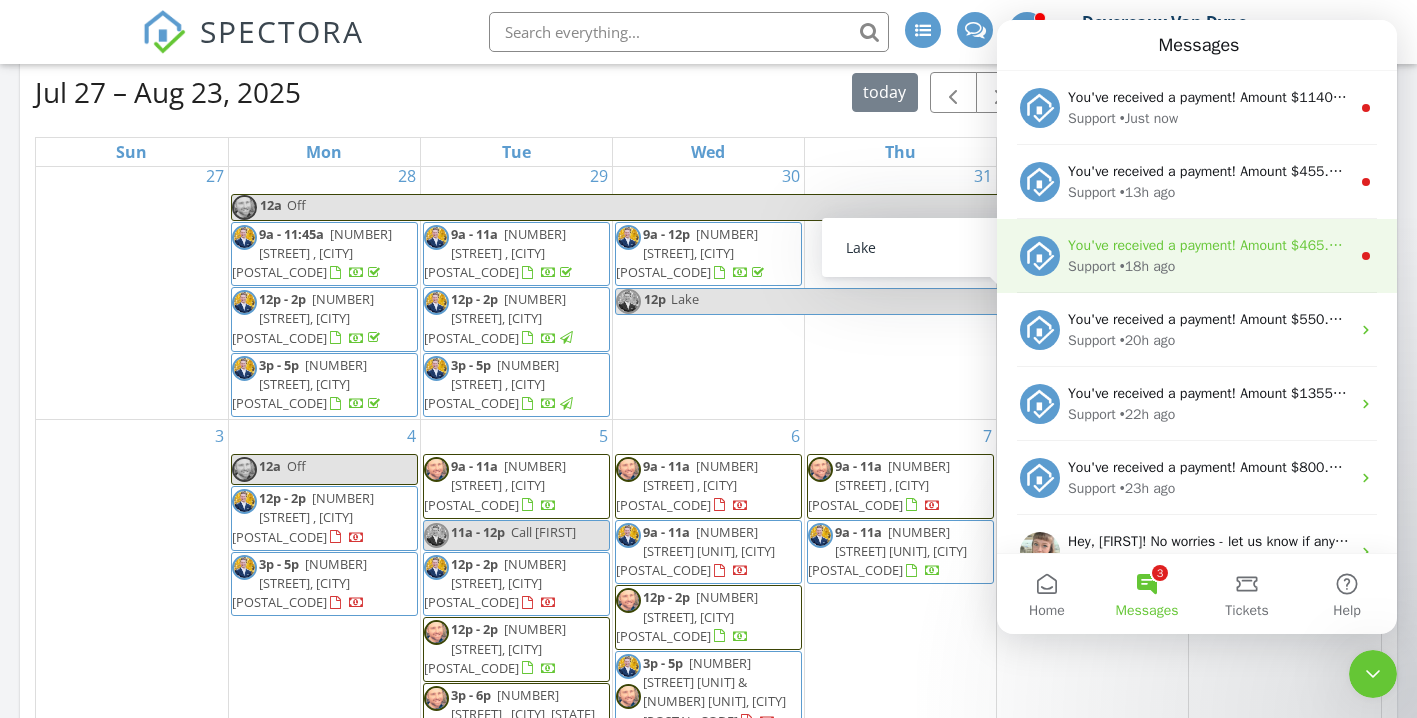 scroll, scrollTop: 0, scrollLeft: 0, axis: both 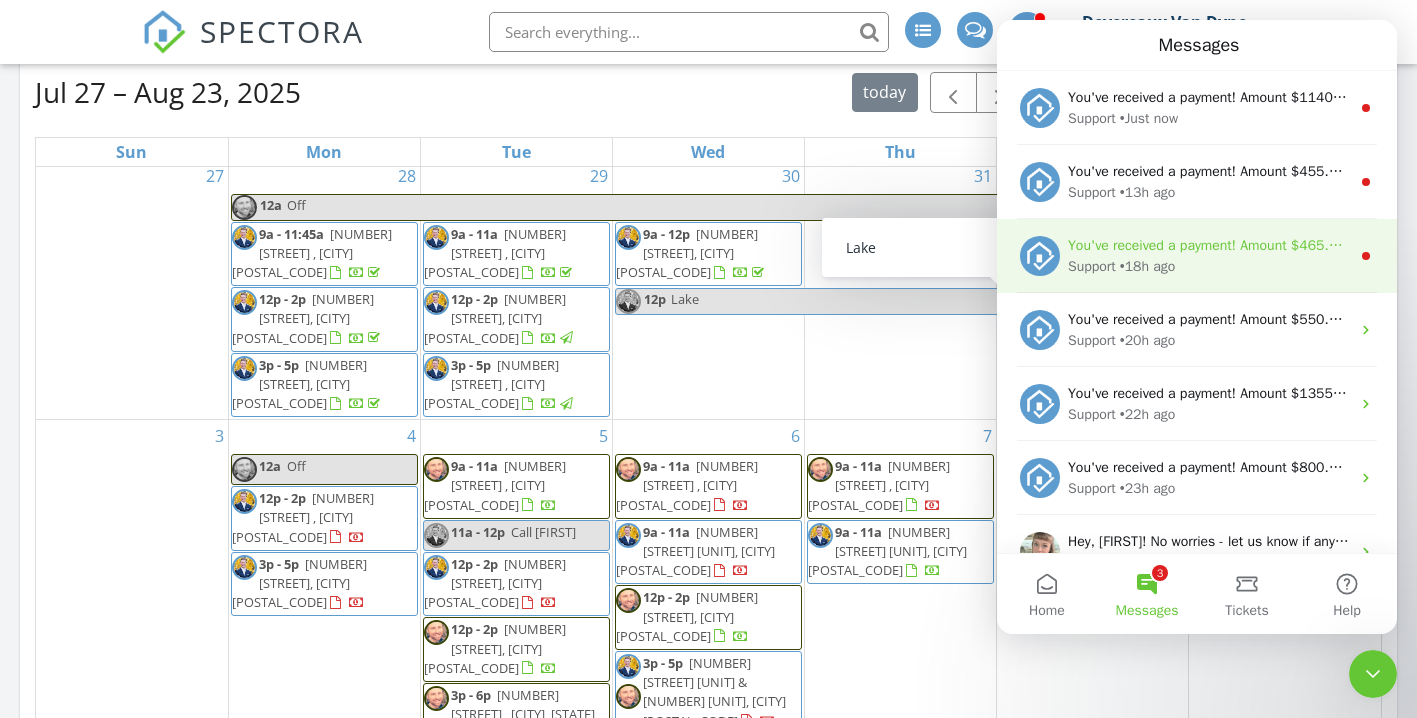 click on "Support •  18h ago" at bounding box center (1209, 266) 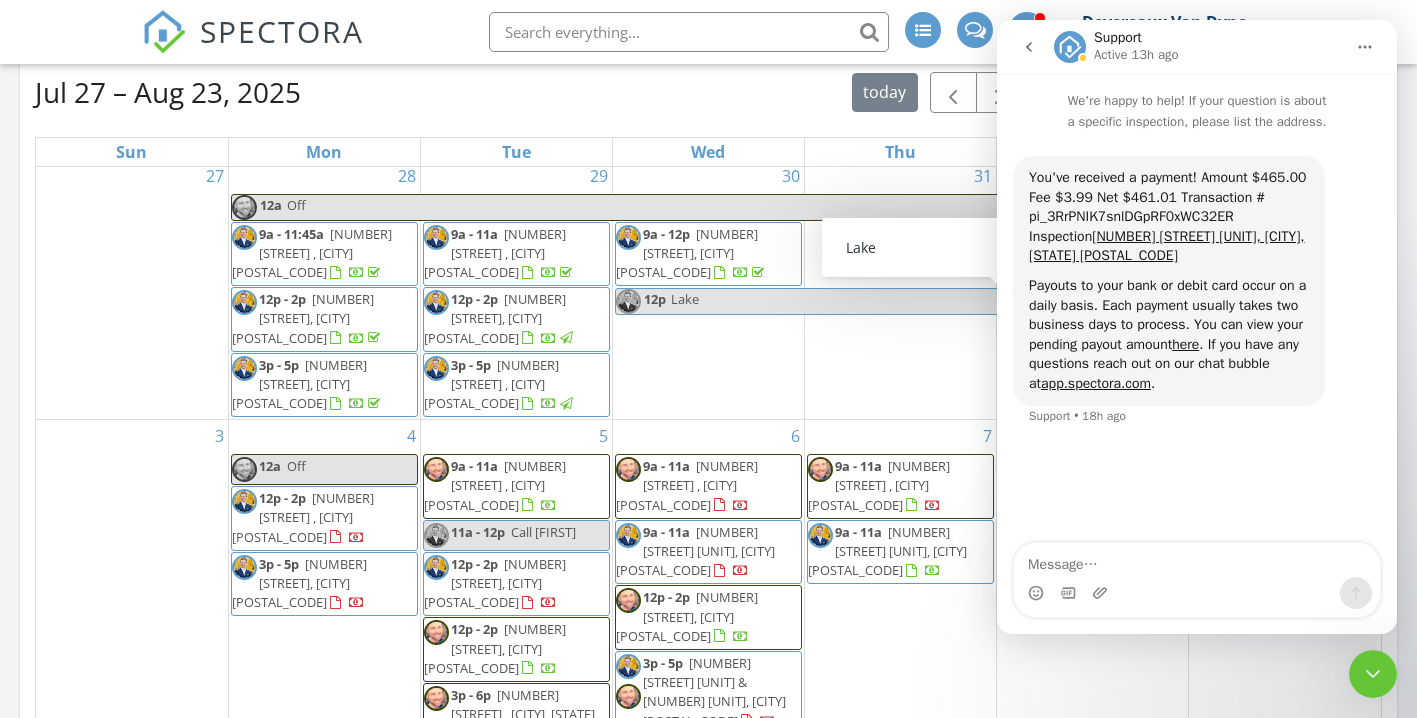 click at bounding box center (1029, 47) 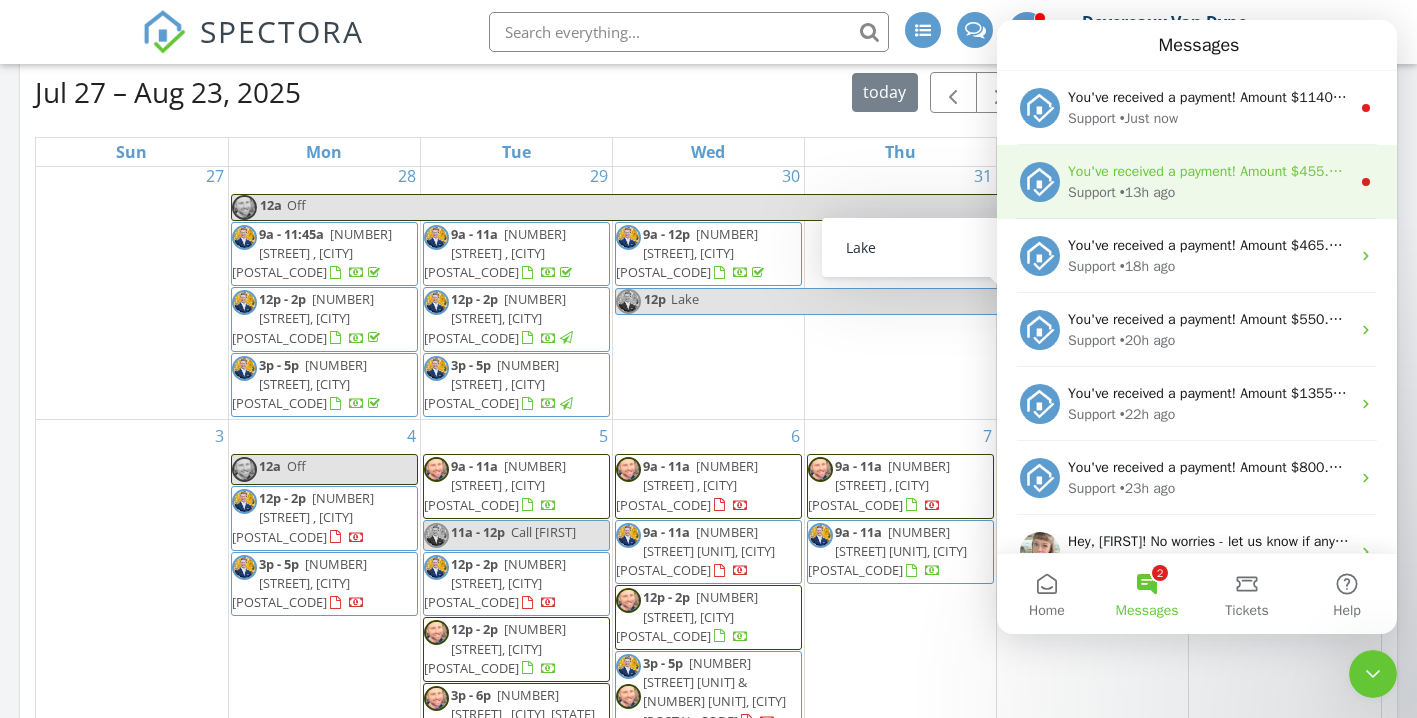 scroll, scrollTop: 0, scrollLeft: 0, axis: both 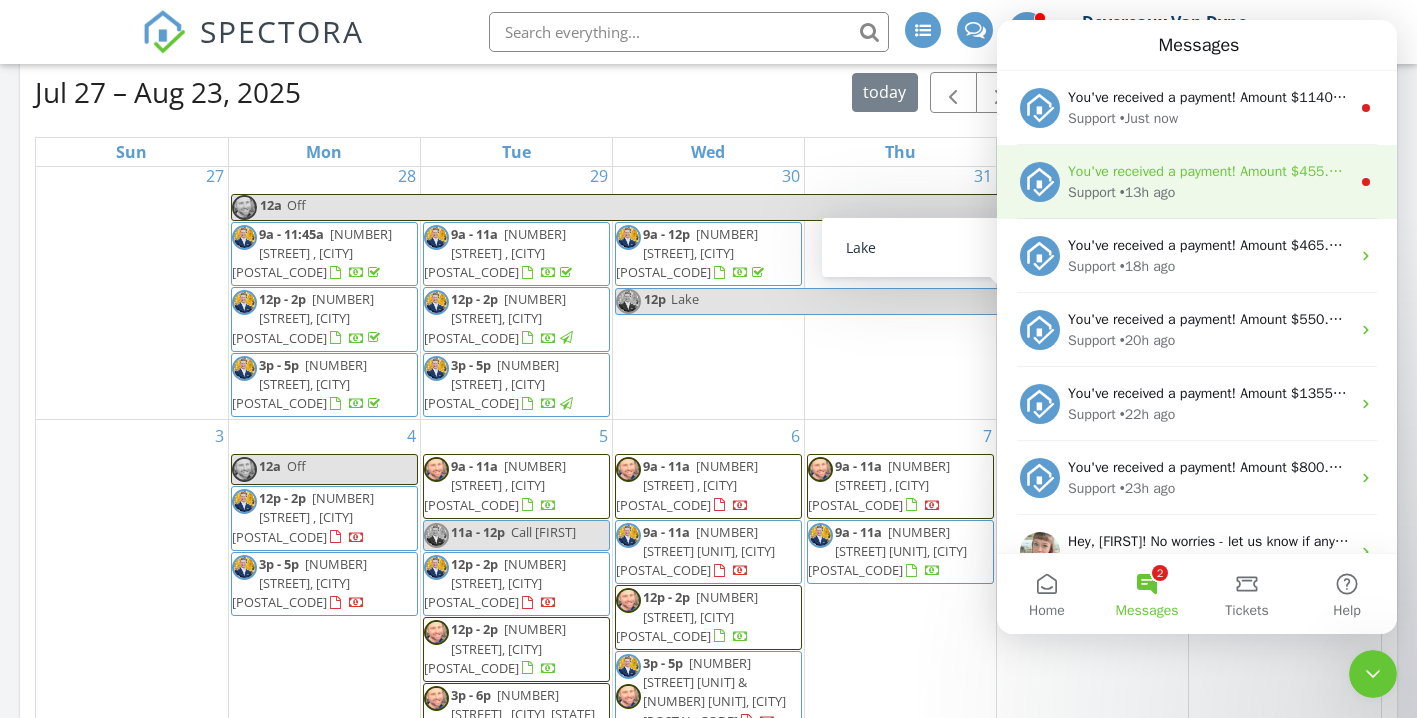 click on "•  13h ago" at bounding box center (1148, 192) 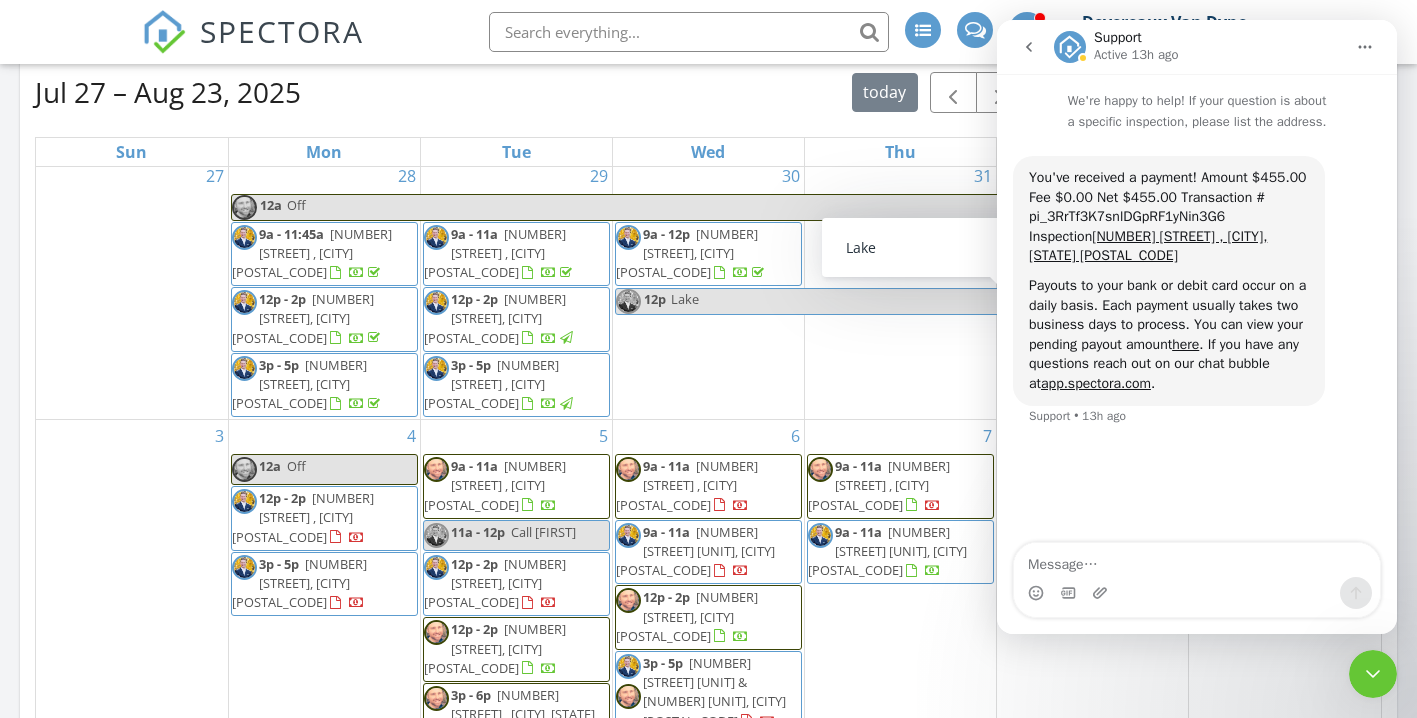 click at bounding box center [1029, 47] 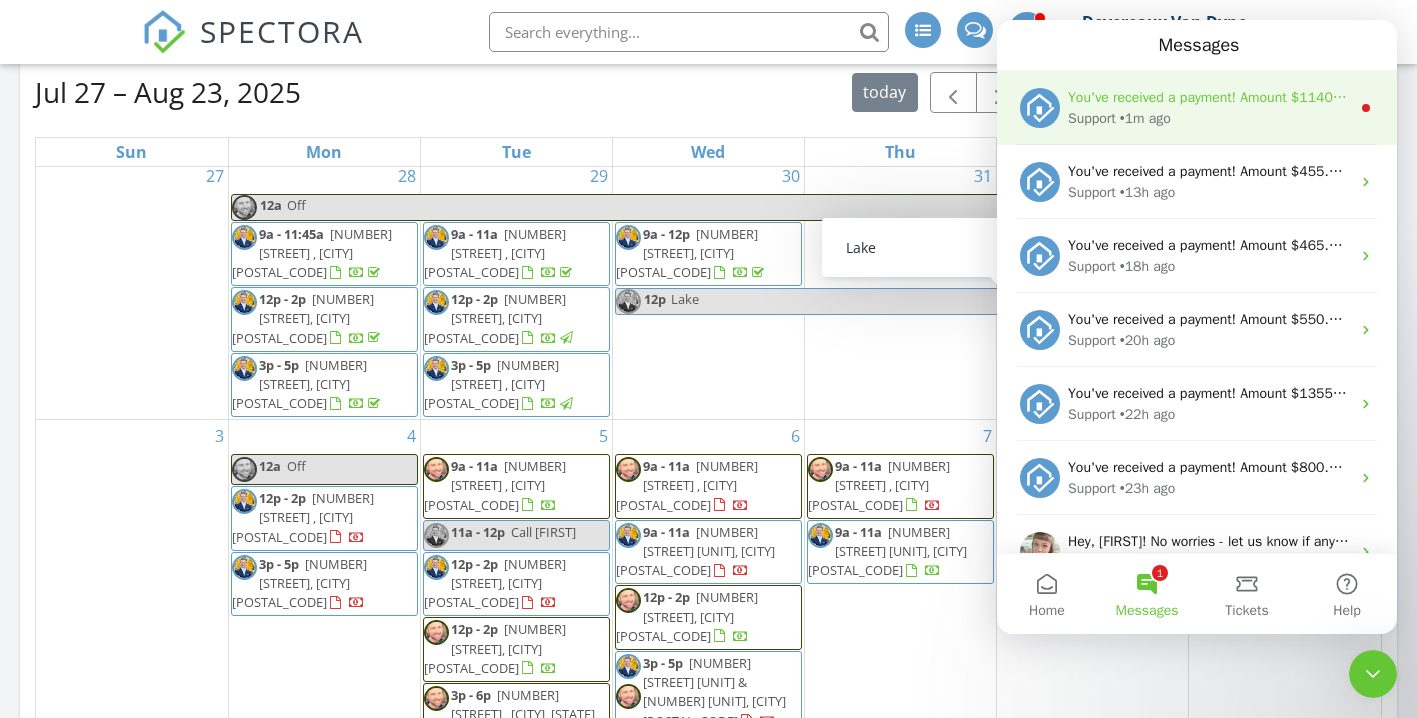 scroll, scrollTop: 0, scrollLeft: 0, axis: both 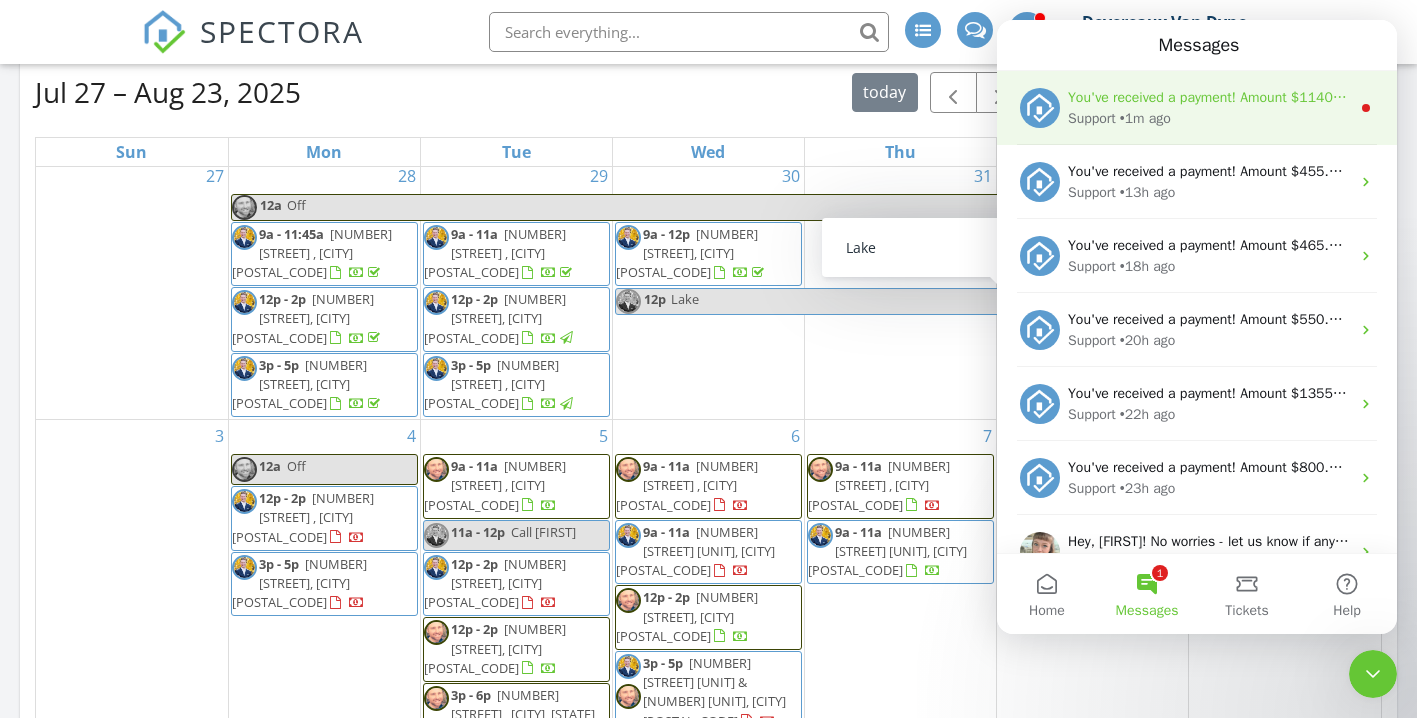 click on "Support" at bounding box center (1092, 118) 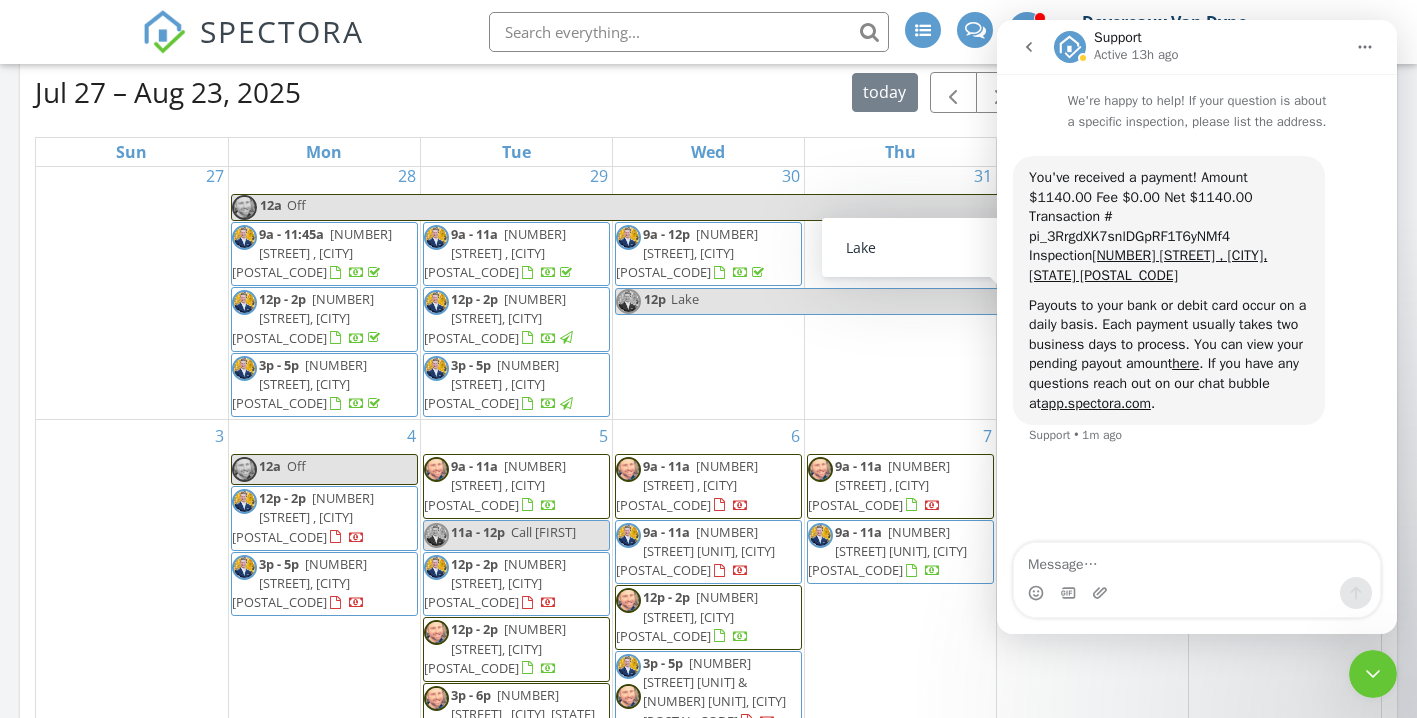click at bounding box center (1029, 47) 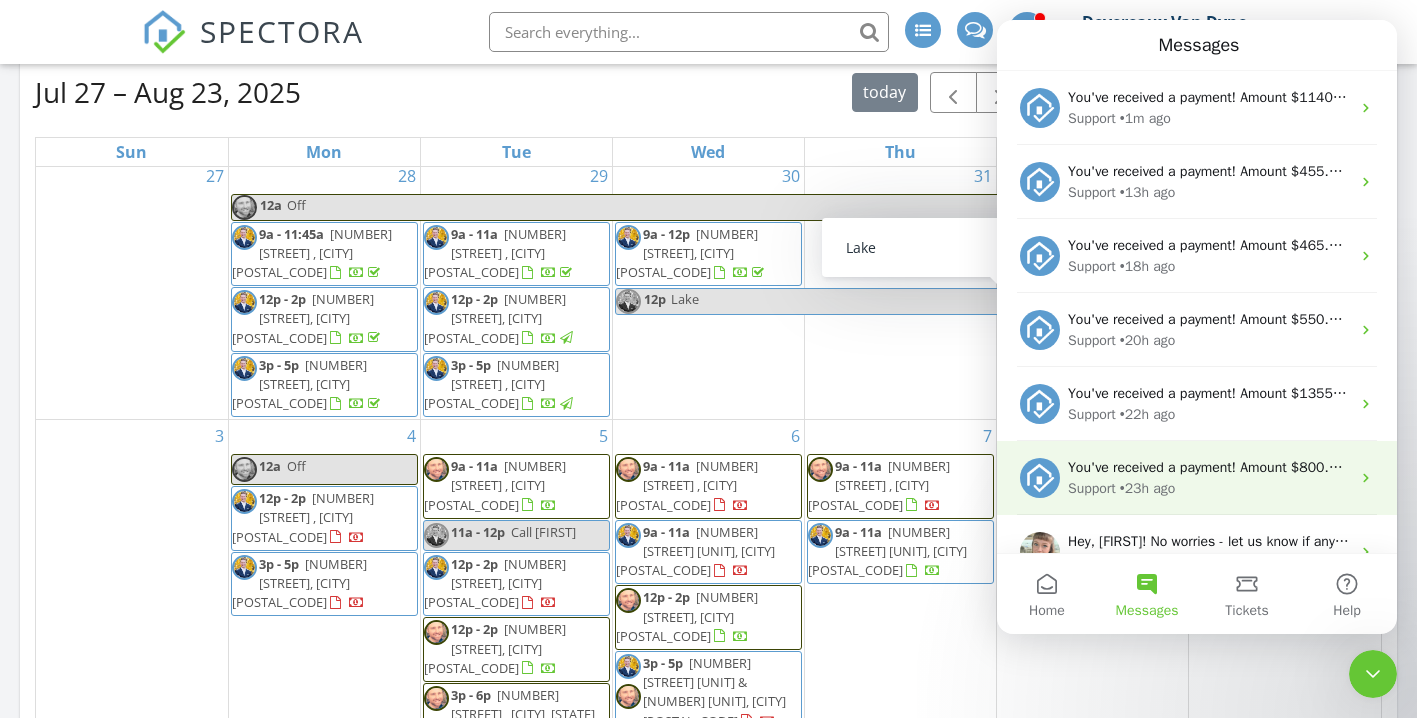 scroll, scrollTop: 9, scrollLeft: 0, axis: vertical 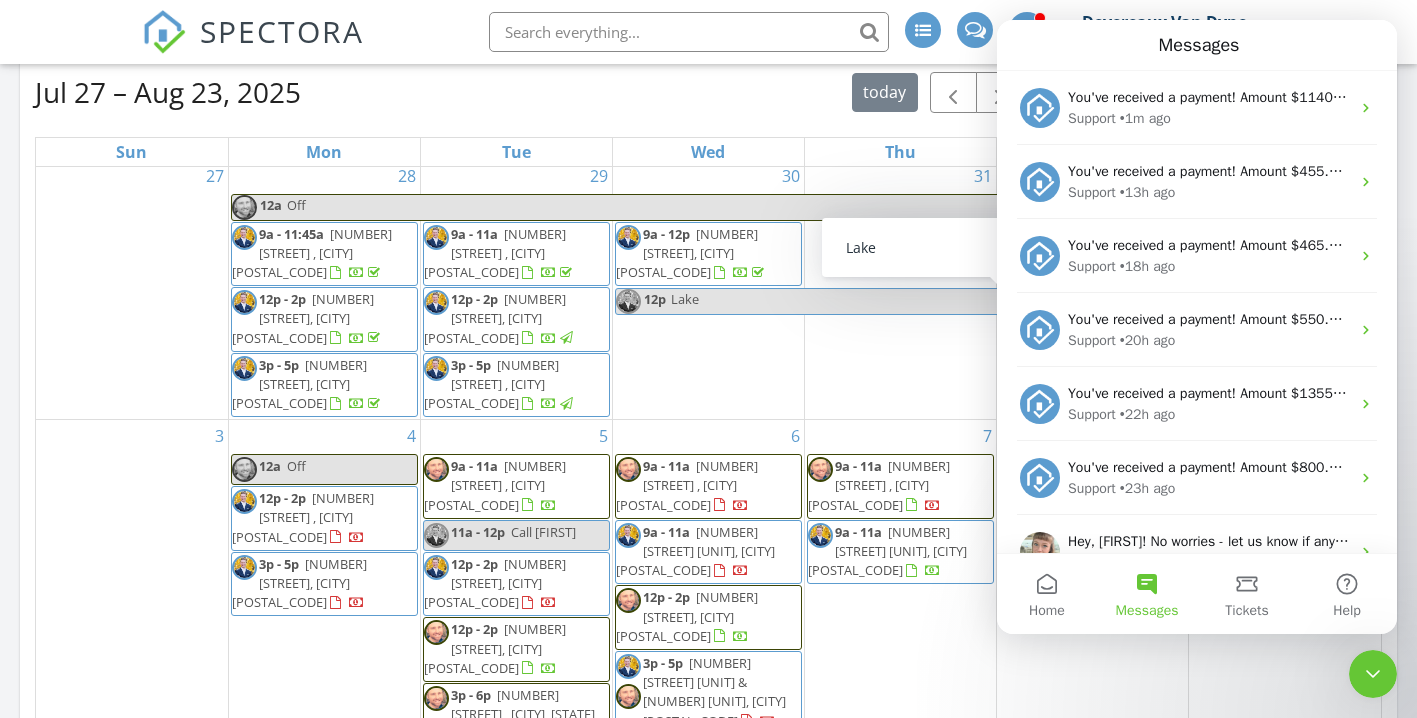 click 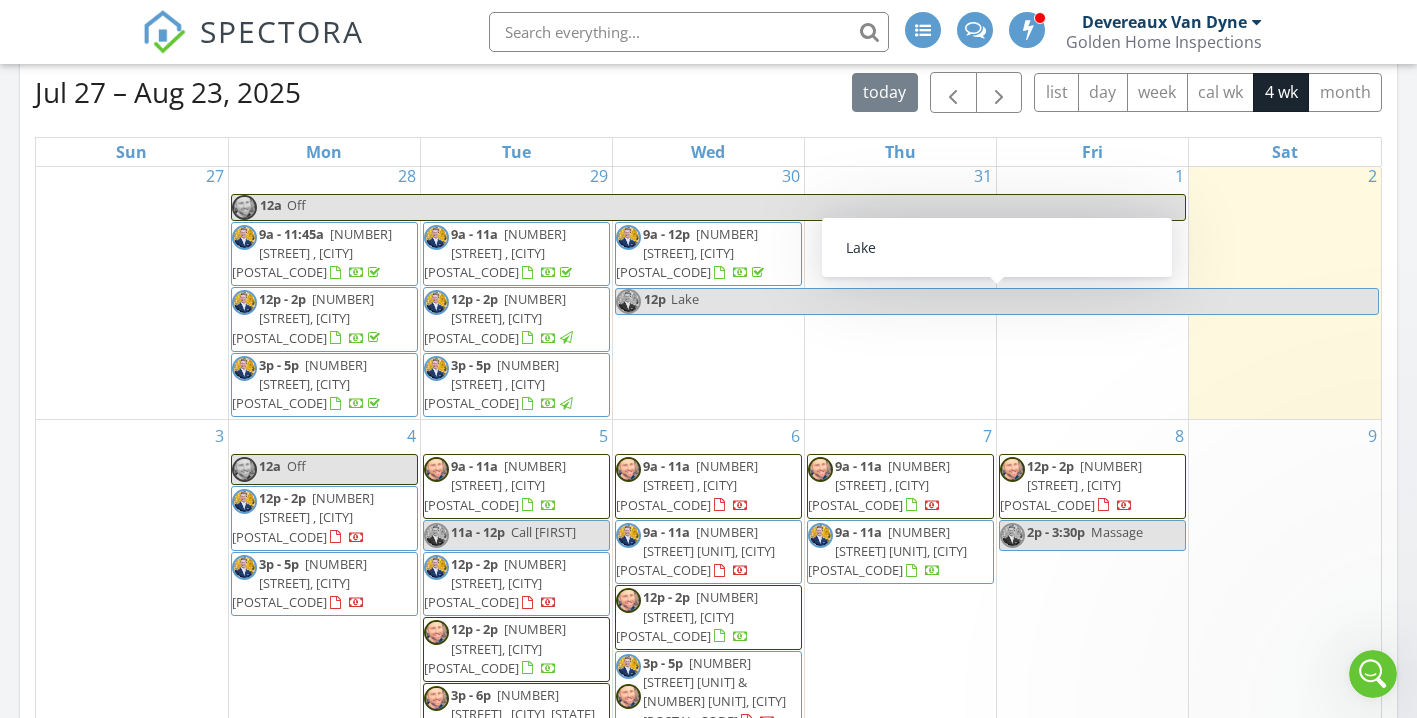 scroll, scrollTop: 0, scrollLeft: 0, axis: both 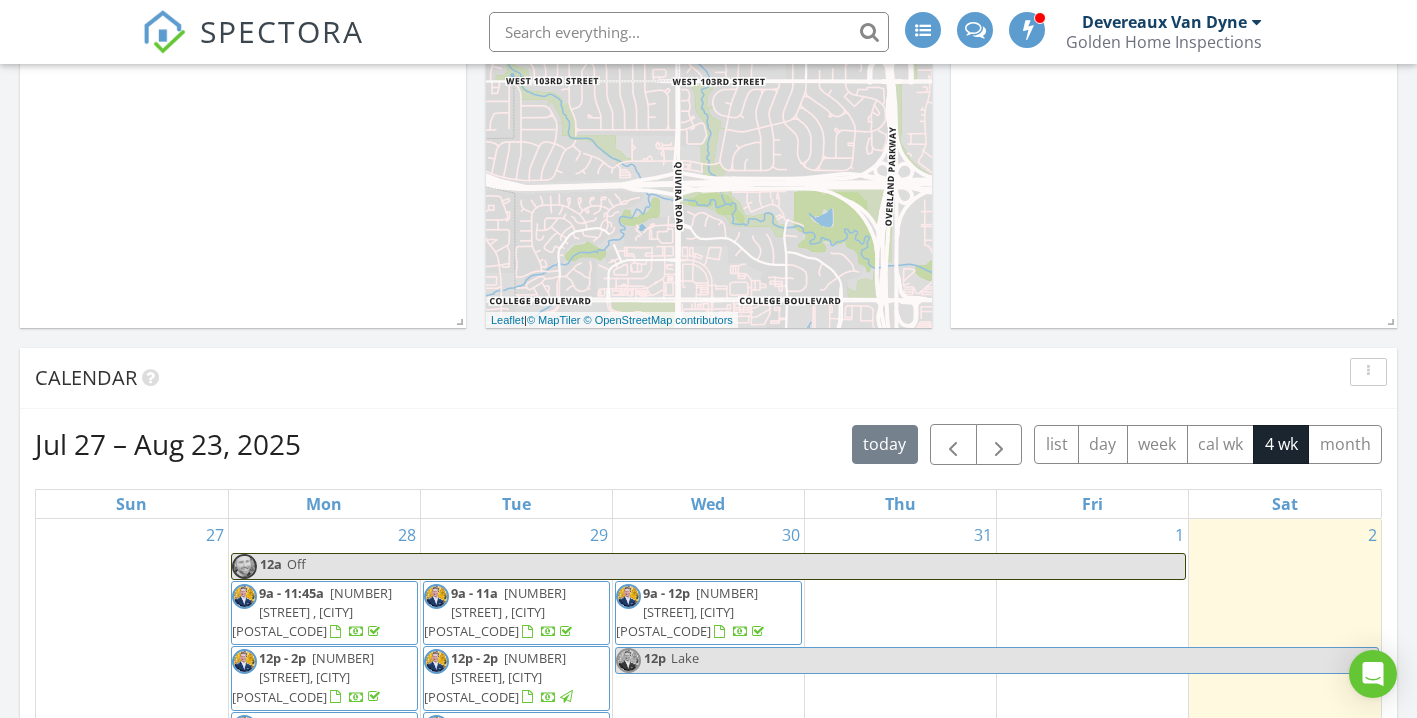 click on "SPECTORA" at bounding box center [282, 31] 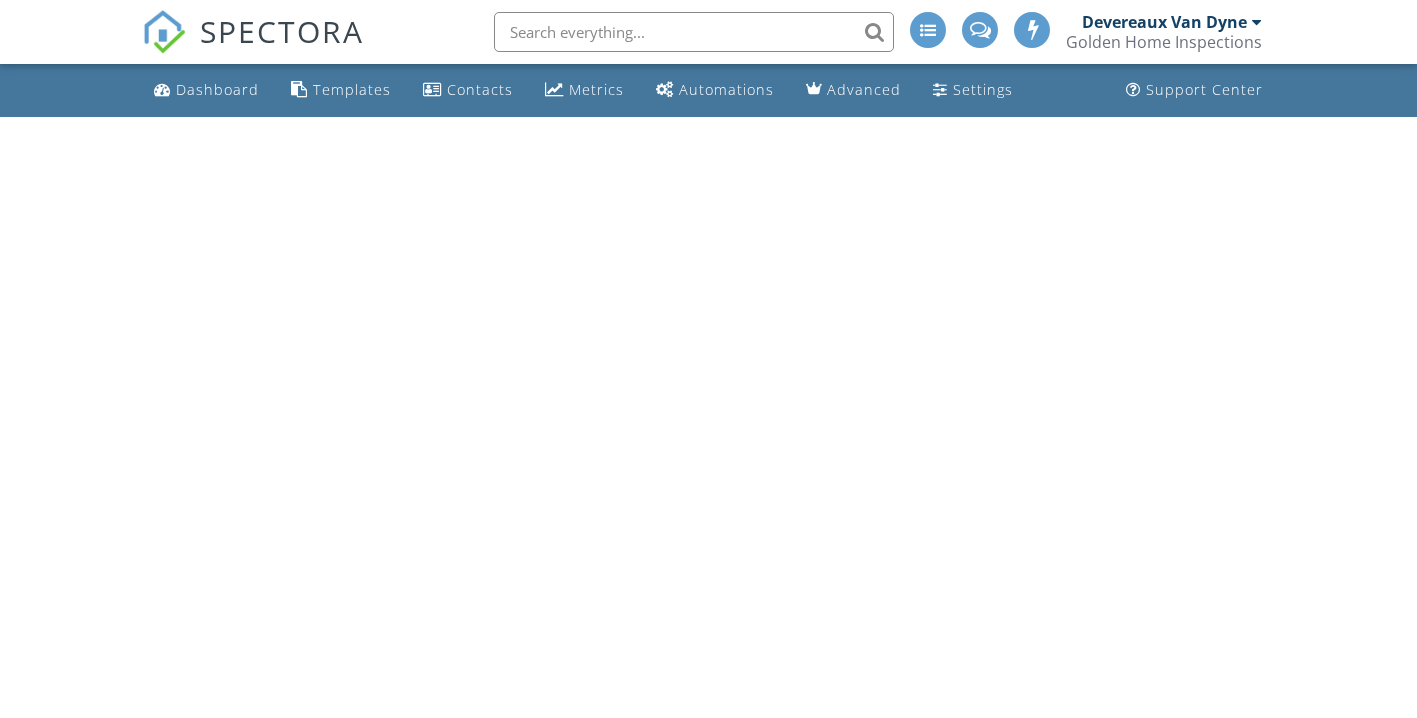 scroll, scrollTop: 0, scrollLeft: 0, axis: both 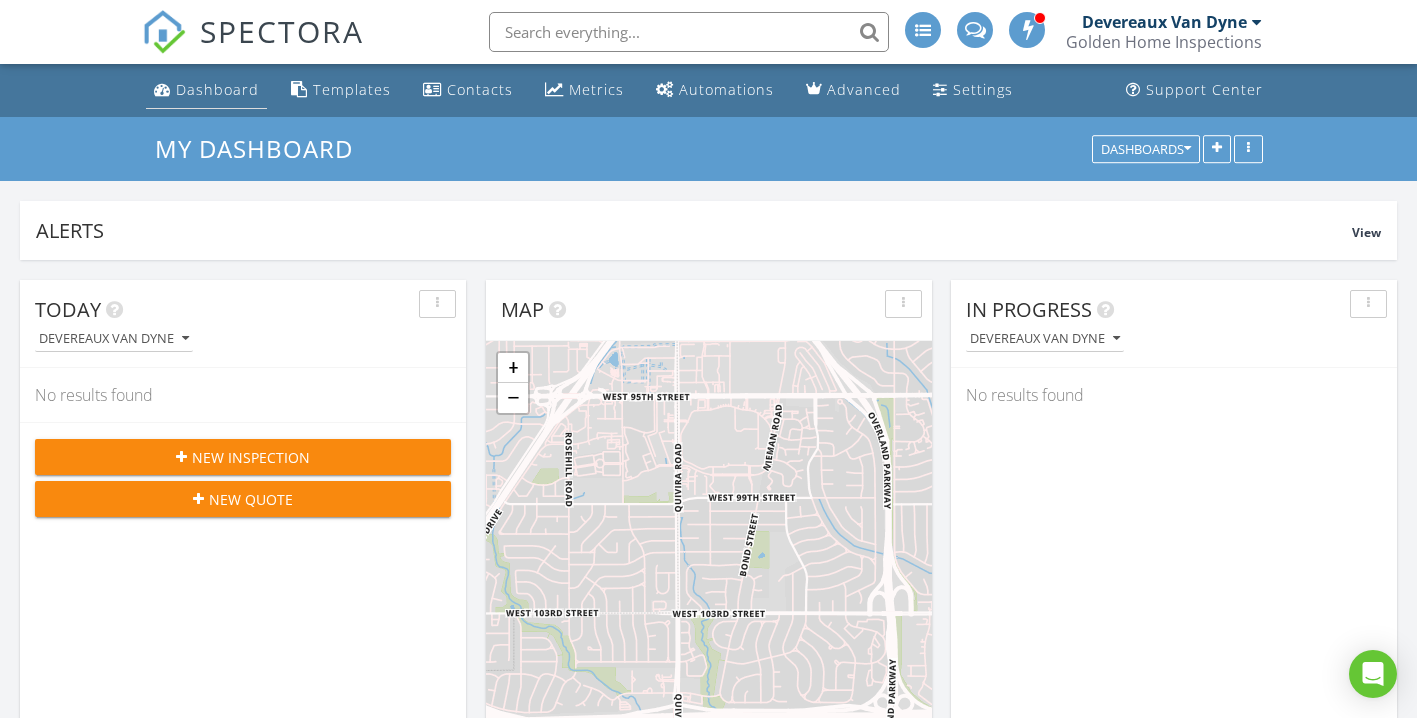 click on "Dashboard" at bounding box center (206, 90) 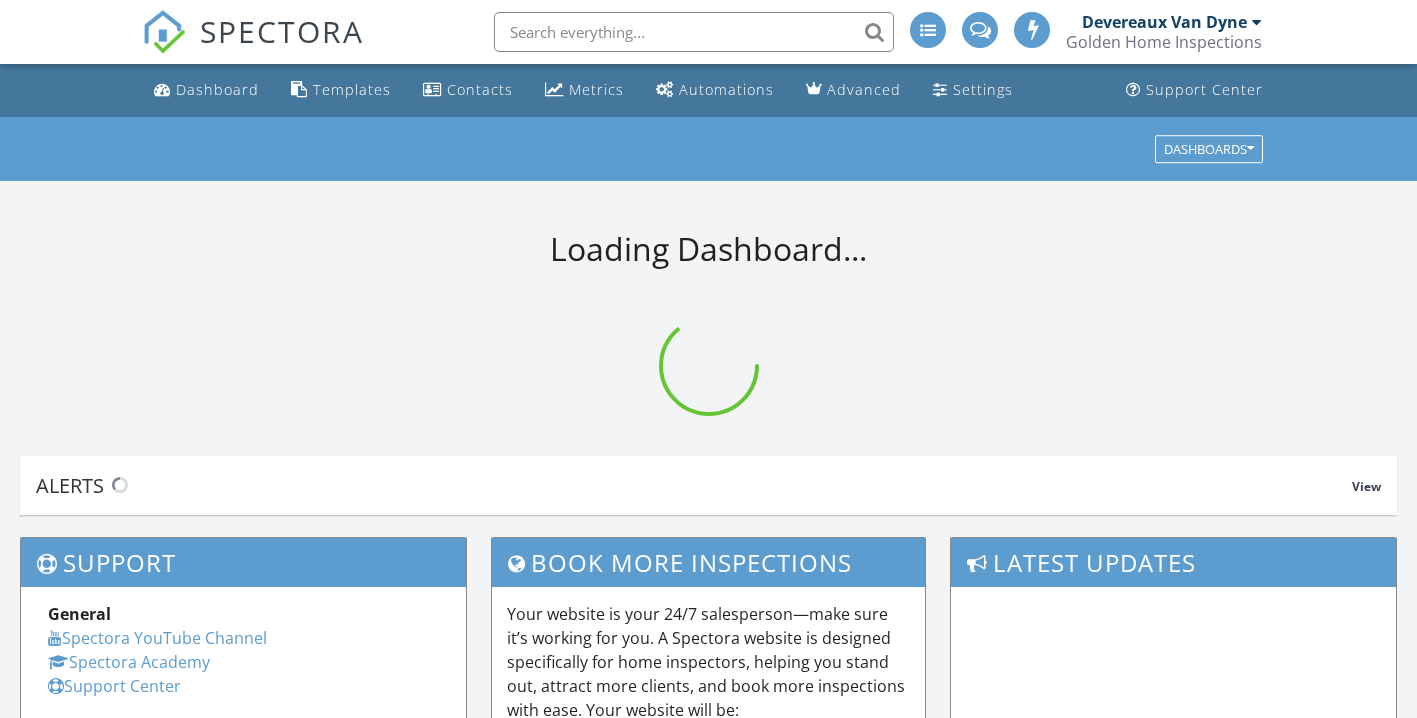 scroll, scrollTop: 0, scrollLeft: 0, axis: both 